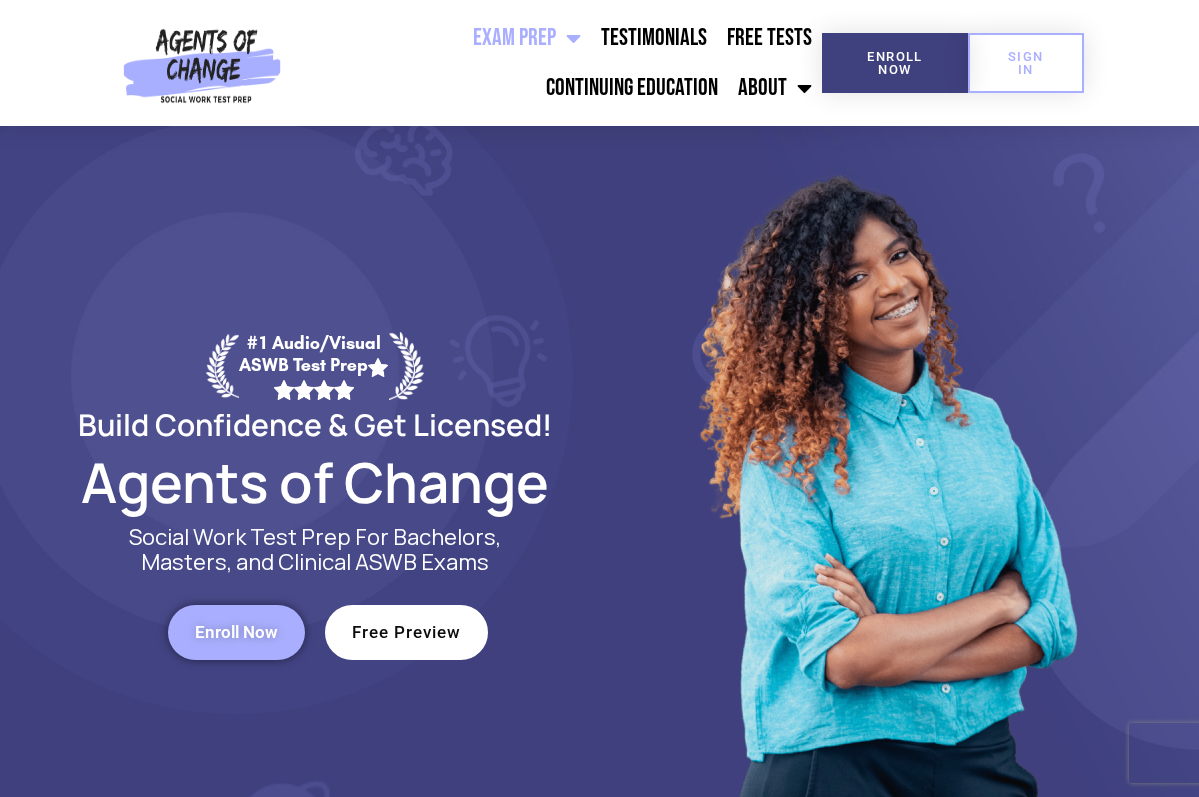scroll, scrollTop: 0, scrollLeft: 0, axis: both 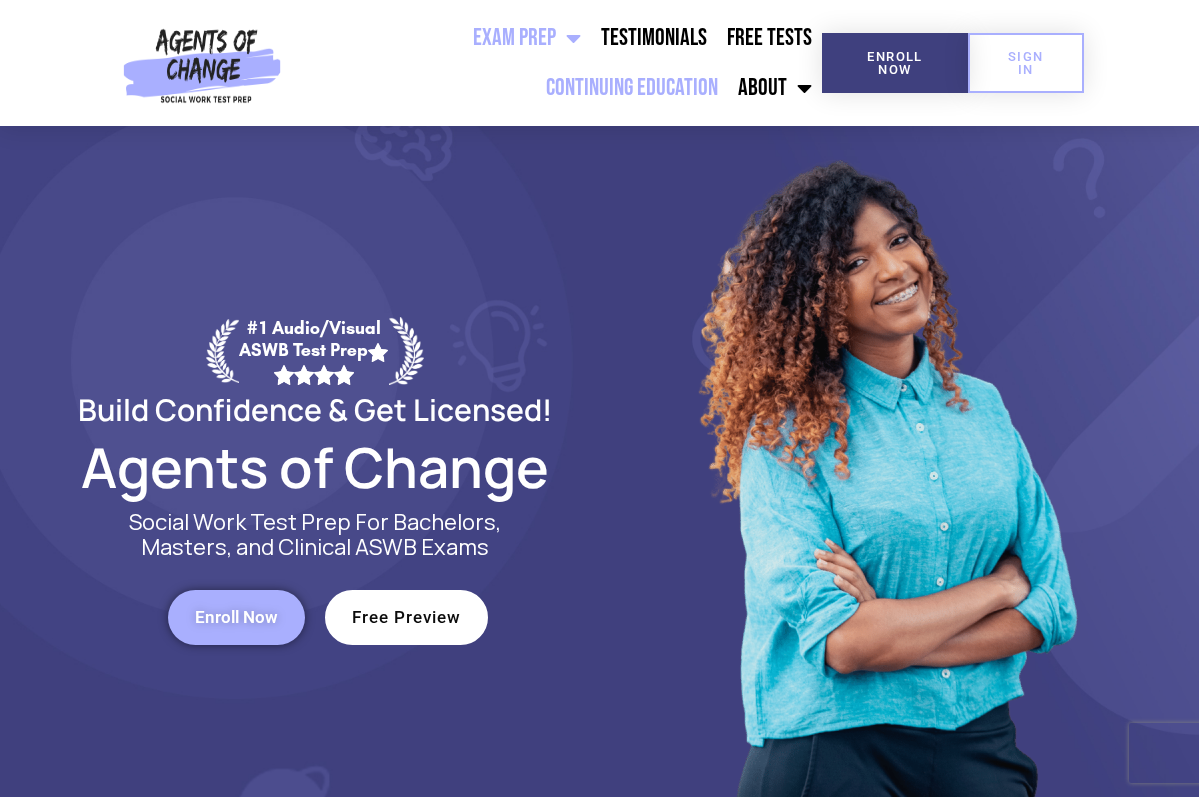 click on "Continuing Education" 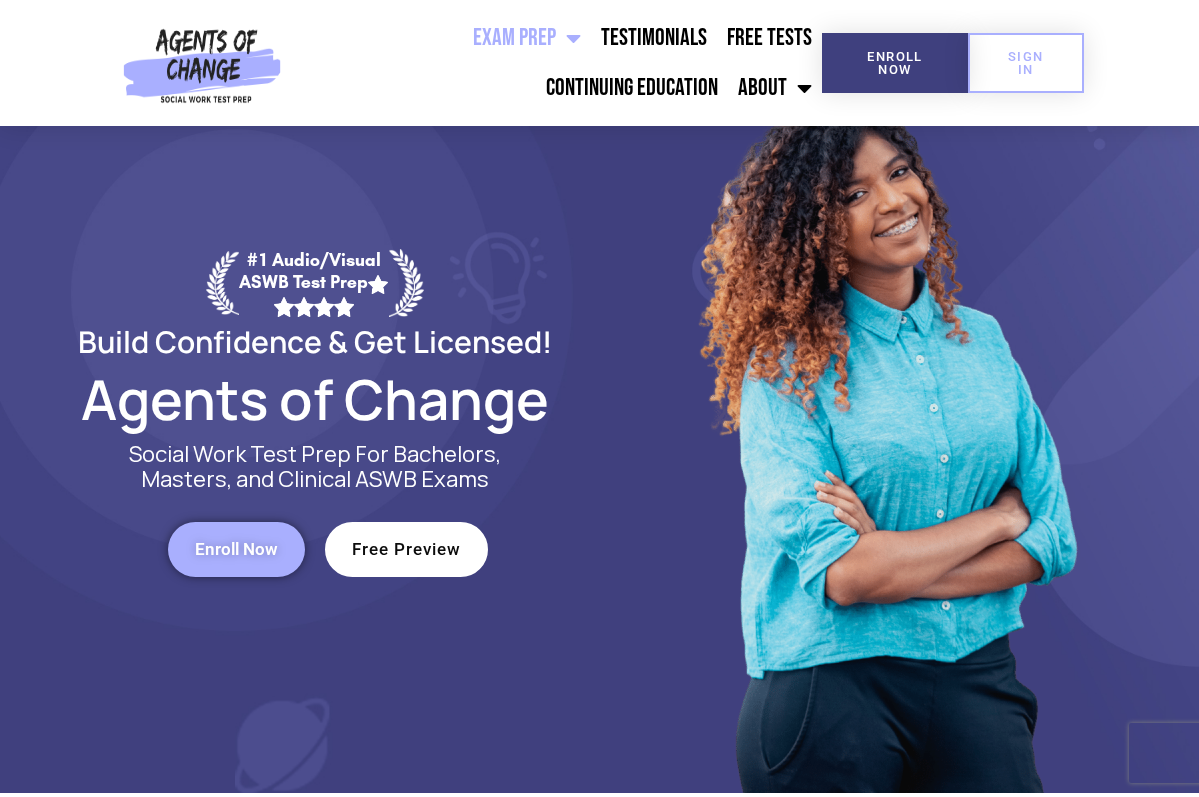 scroll, scrollTop: 0, scrollLeft: 0, axis: both 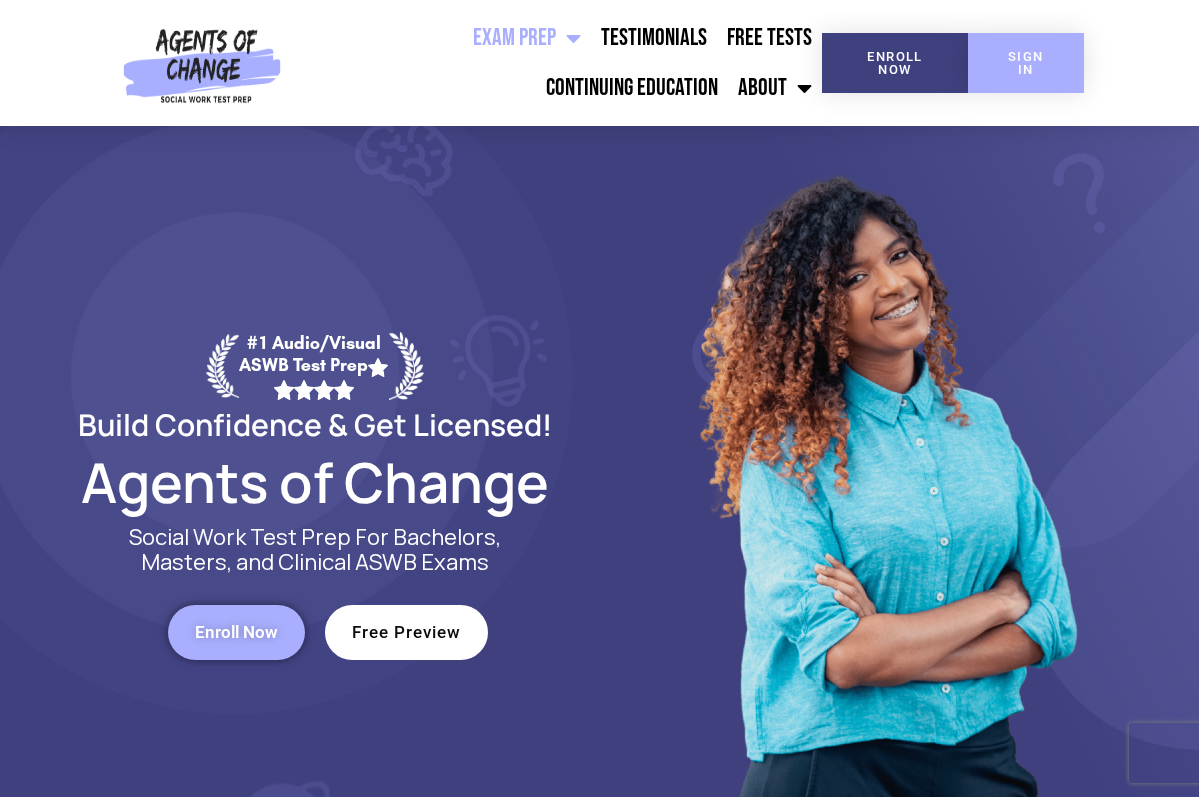 click on "SIGN IN" at bounding box center (1026, 63) 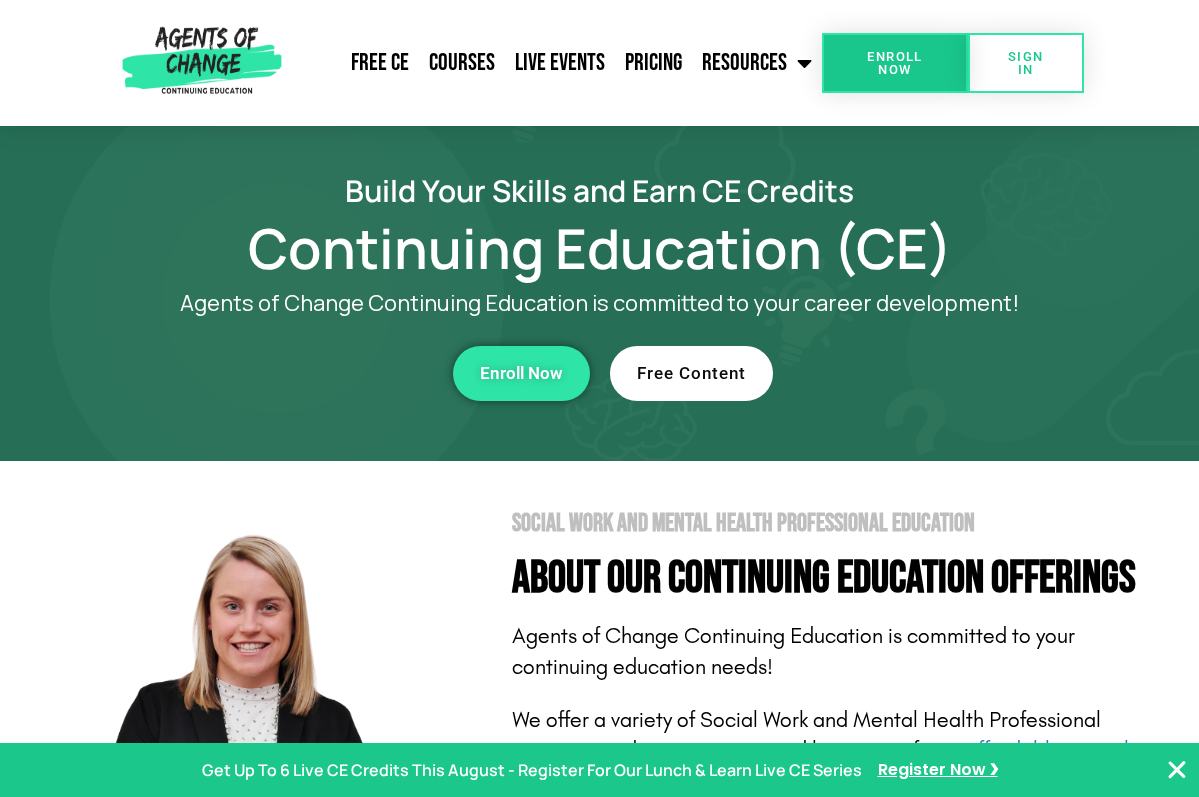 scroll, scrollTop: 0, scrollLeft: 0, axis: both 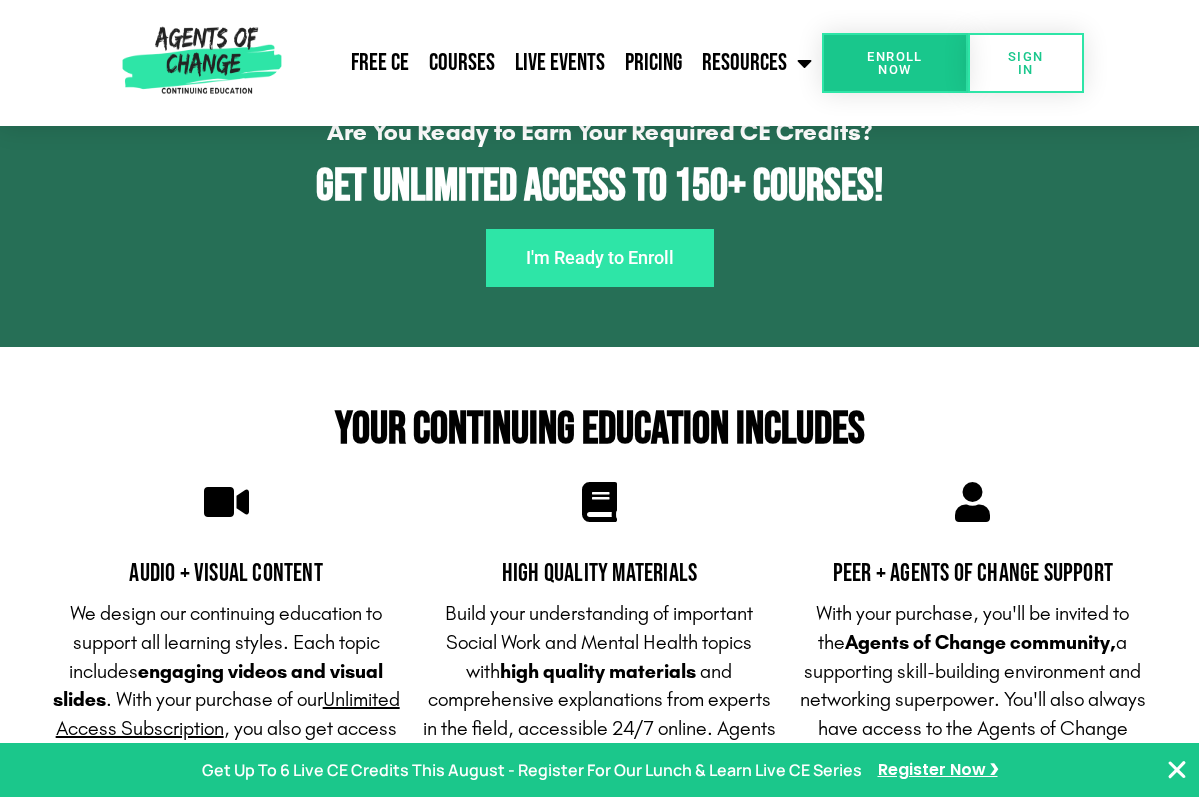 click on "I'm Ready to Enroll" at bounding box center (600, 258) 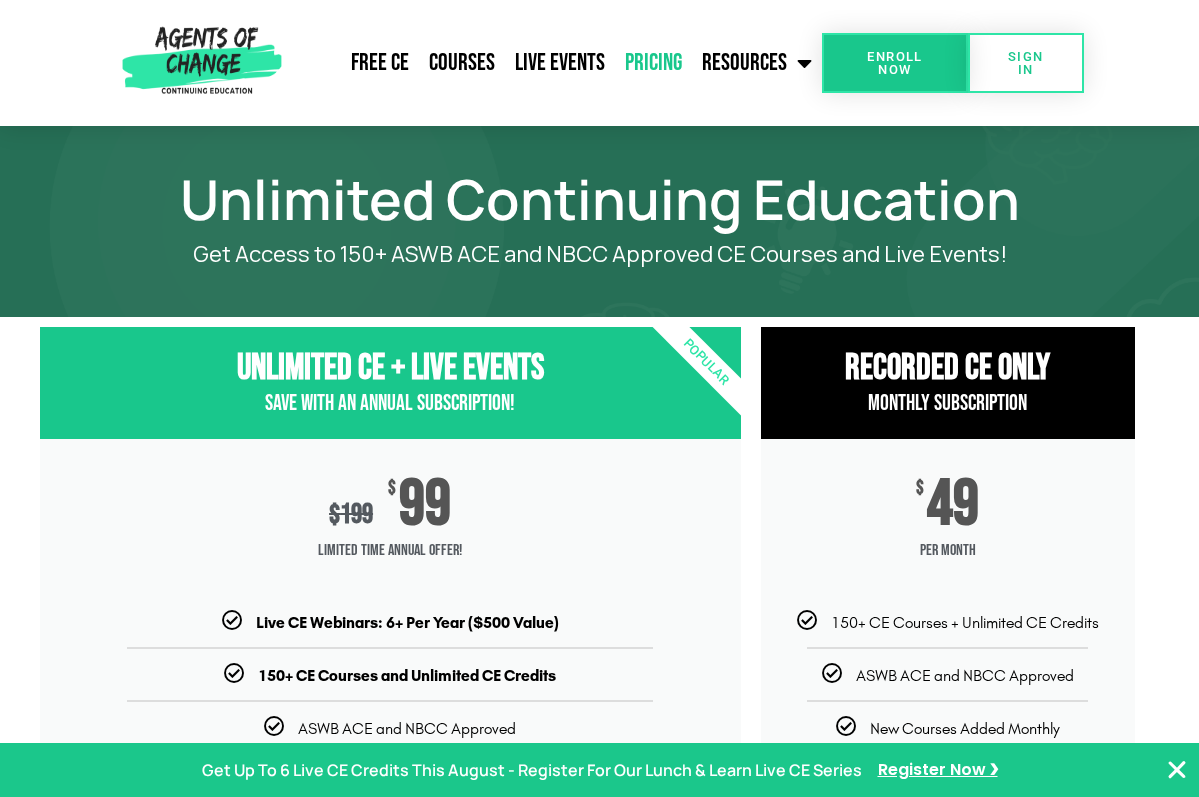 scroll, scrollTop: 0, scrollLeft: 0, axis: both 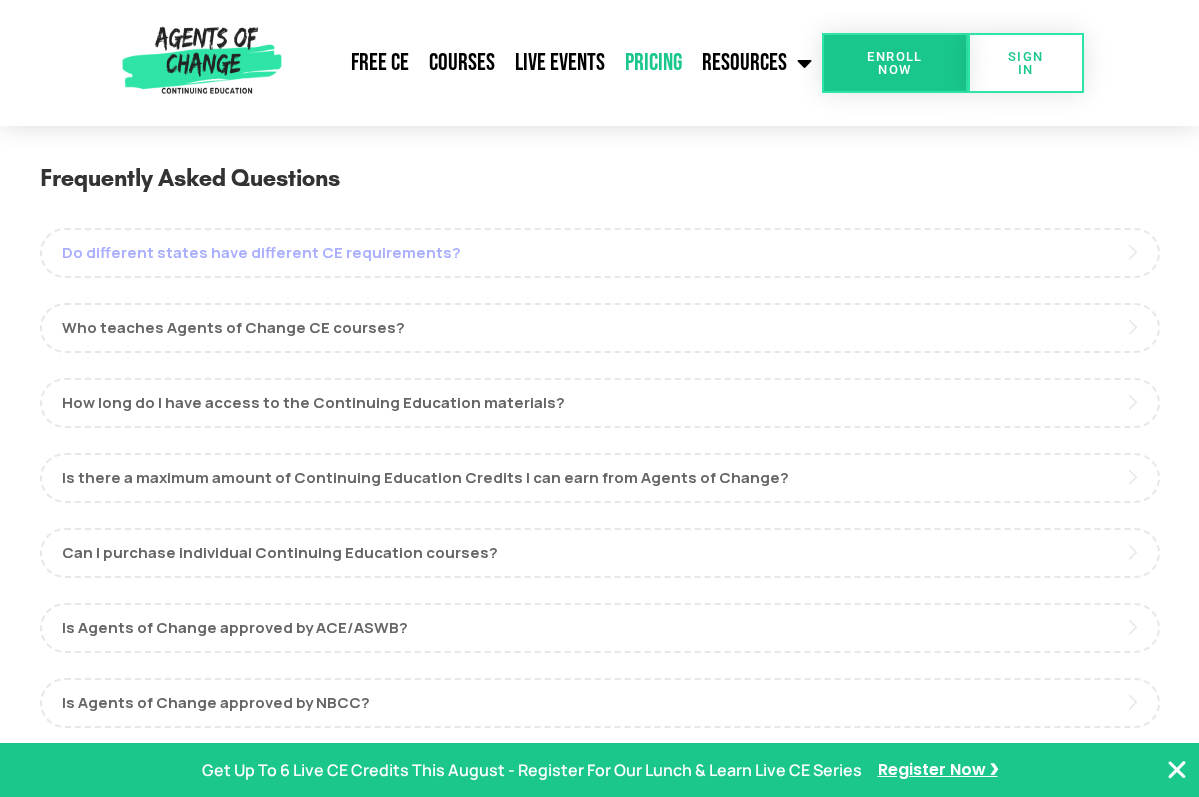 click on "Do different states have different CE requirements?" at bounding box center [600, 253] 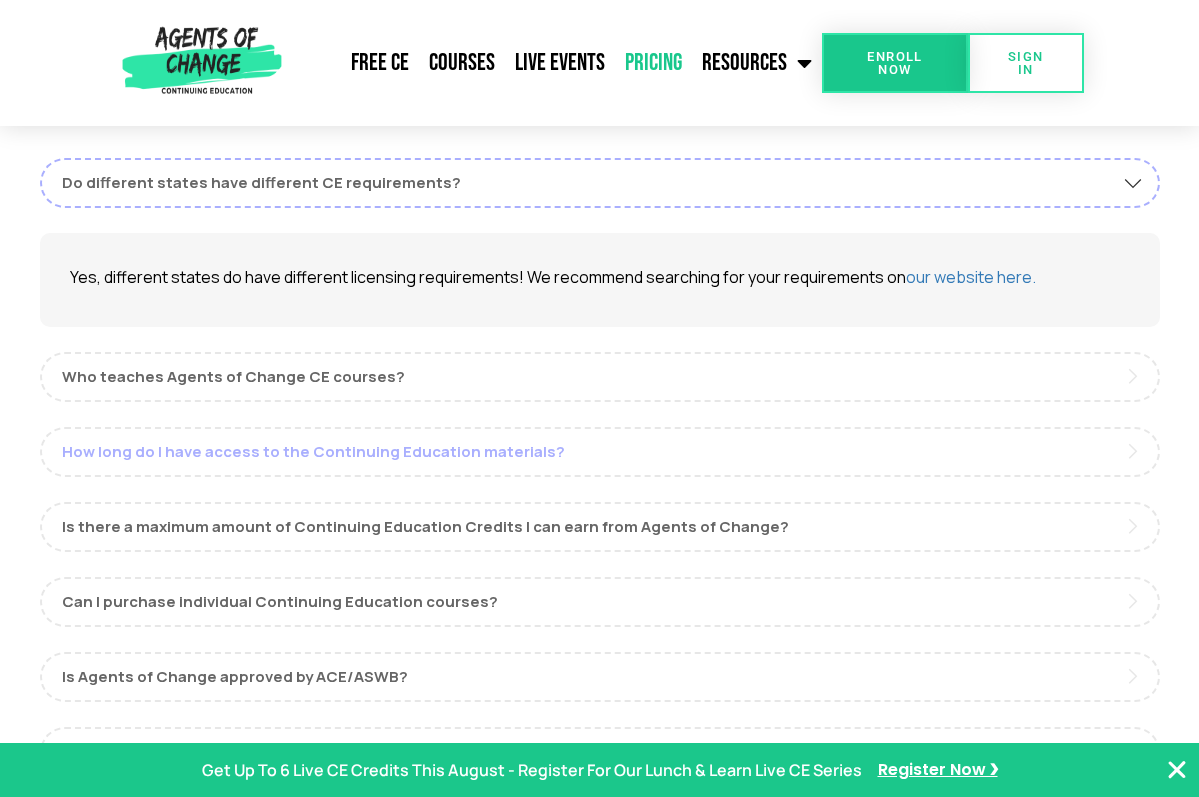 scroll, scrollTop: 1032, scrollLeft: 0, axis: vertical 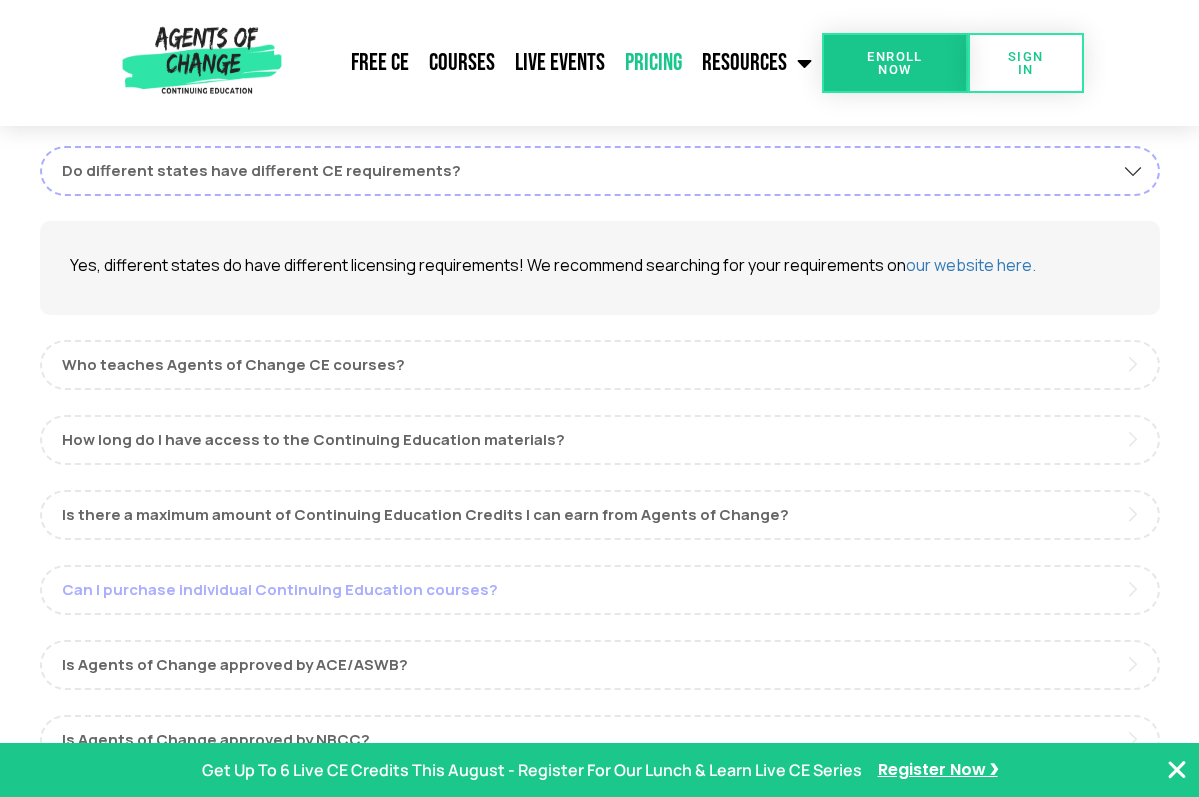 click on "Can I purchase individual Continuing Education courses?" at bounding box center [600, 590] 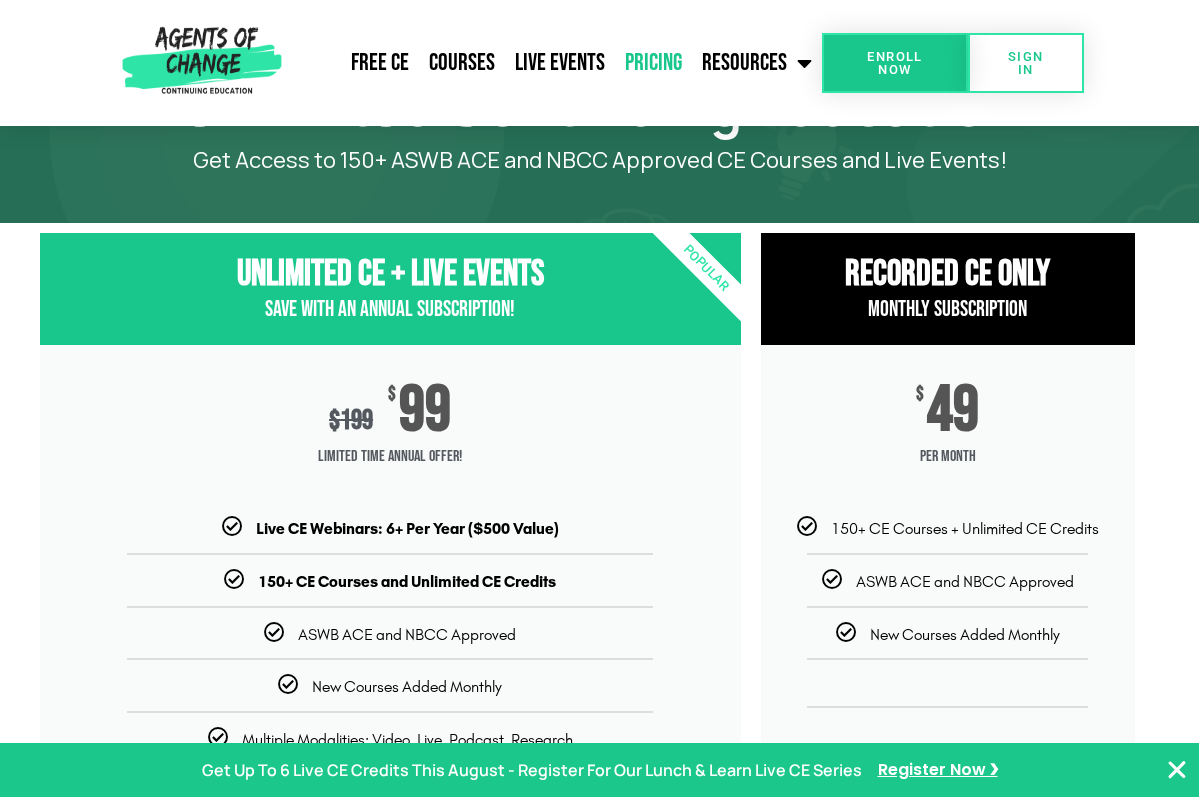 scroll, scrollTop: 0, scrollLeft: 0, axis: both 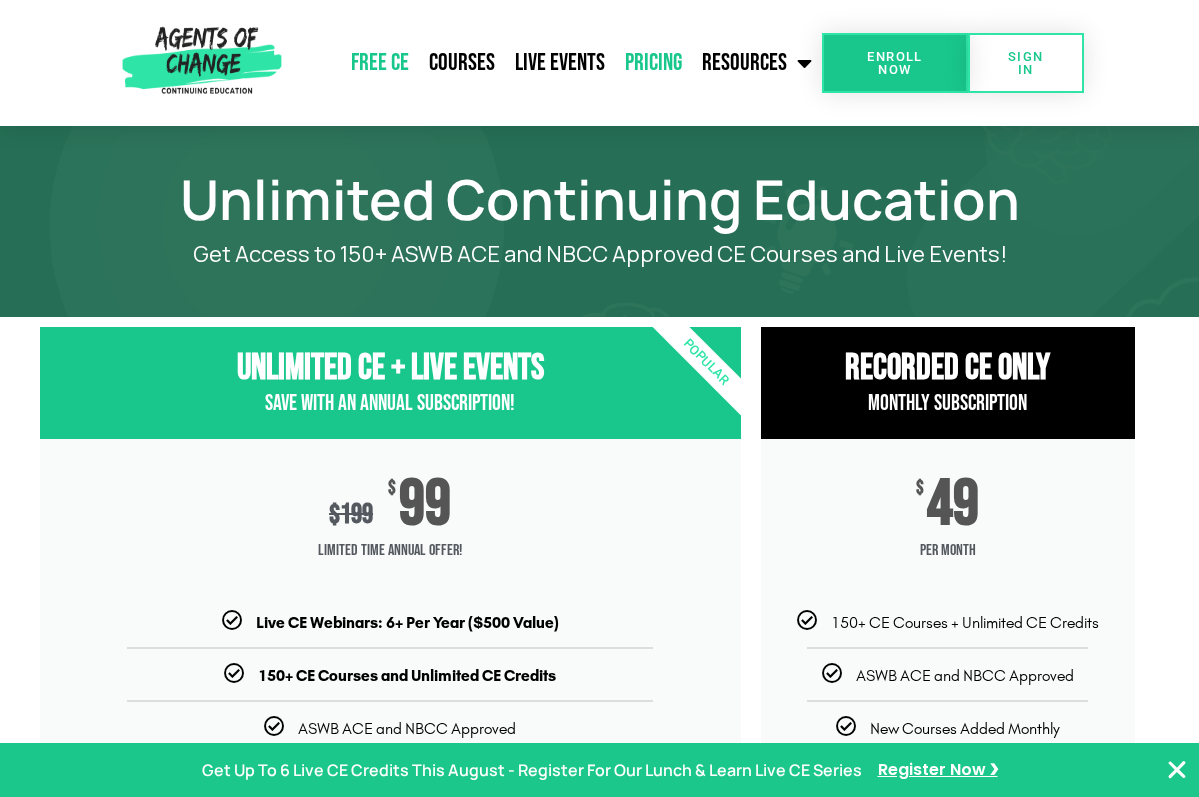click on "Free CE" 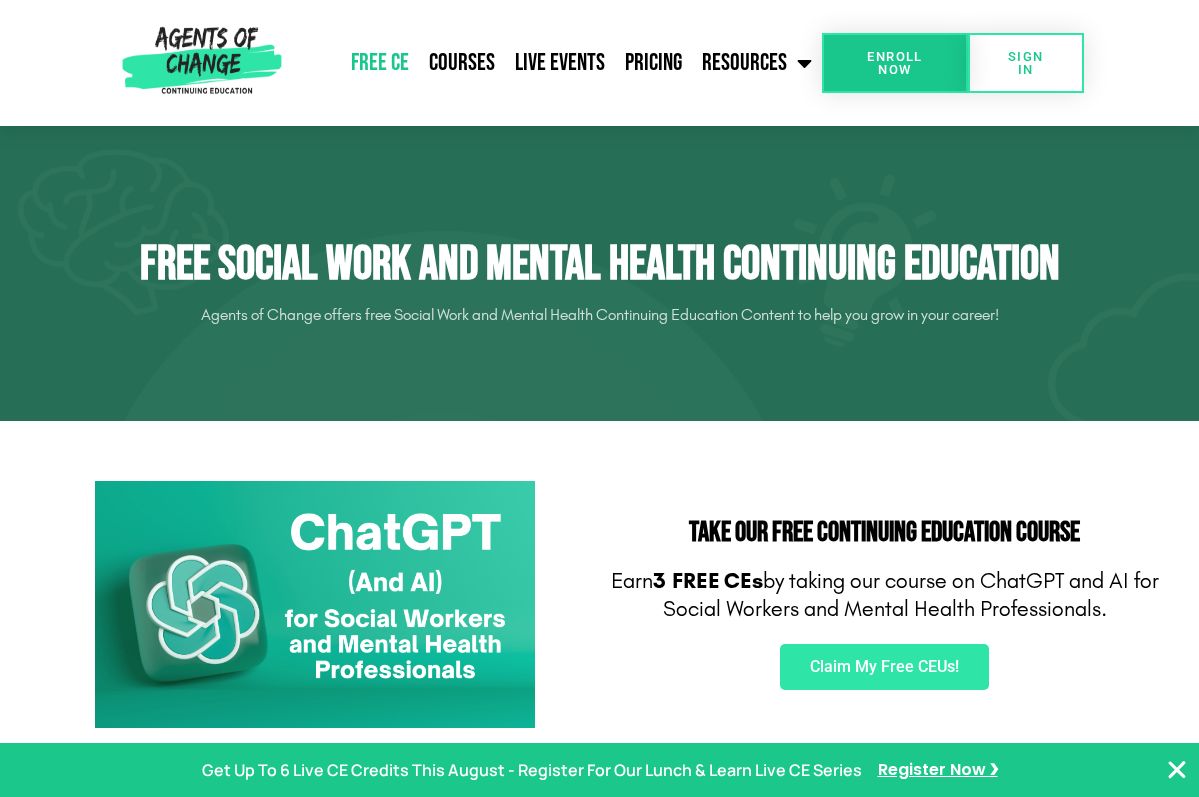 scroll, scrollTop: 0, scrollLeft: 0, axis: both 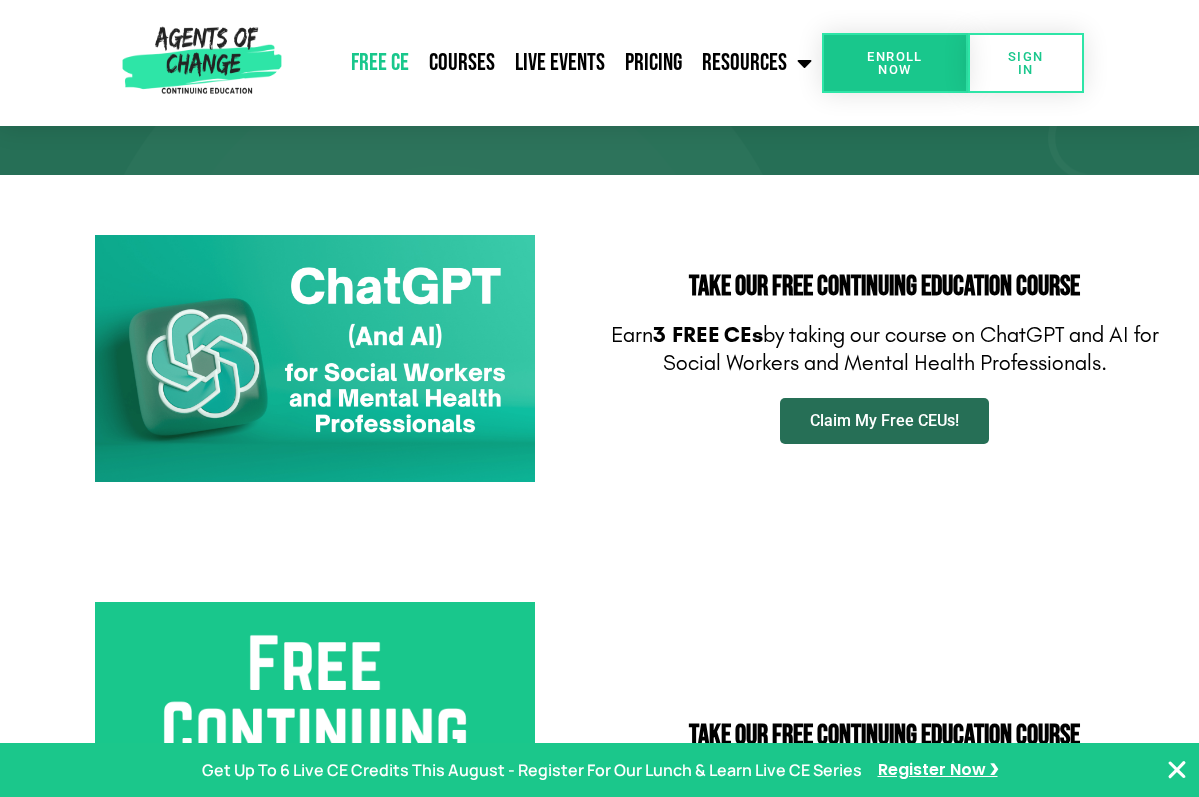 click on "Claim My Free CEUs!" at bounding box center [884, 421] 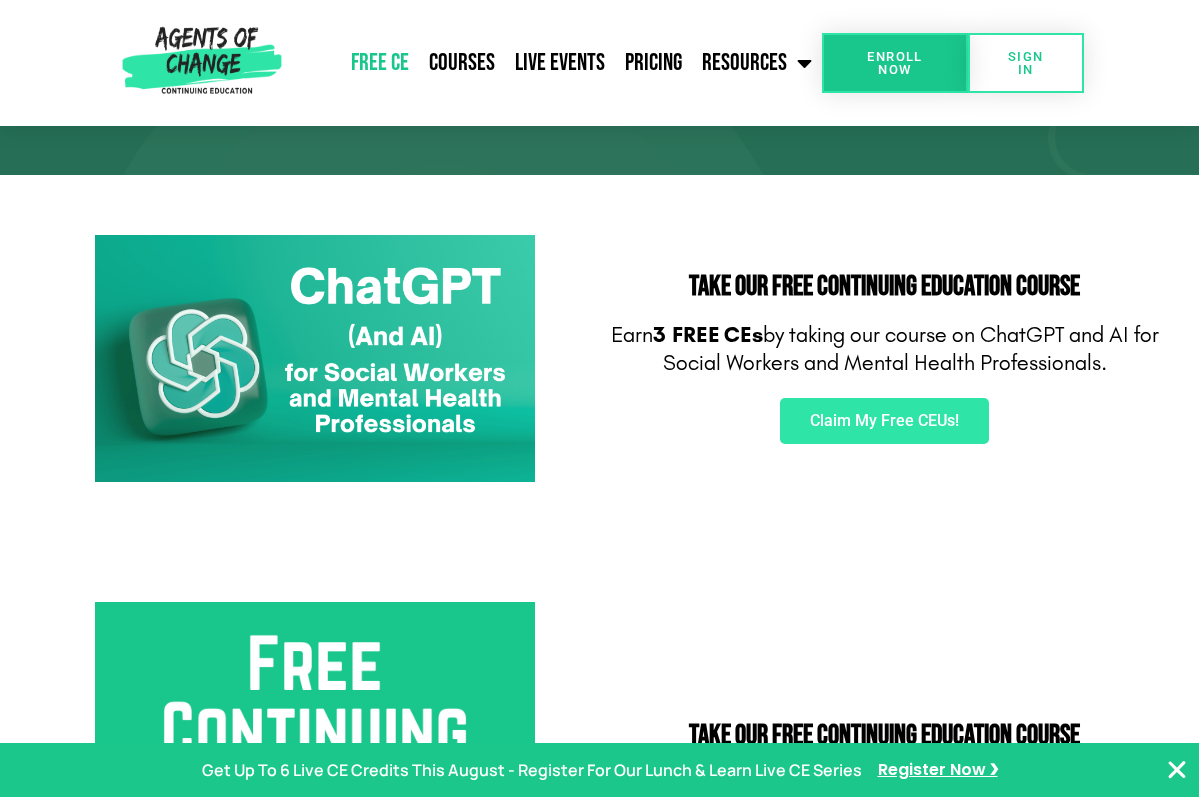 click on "Free CE" 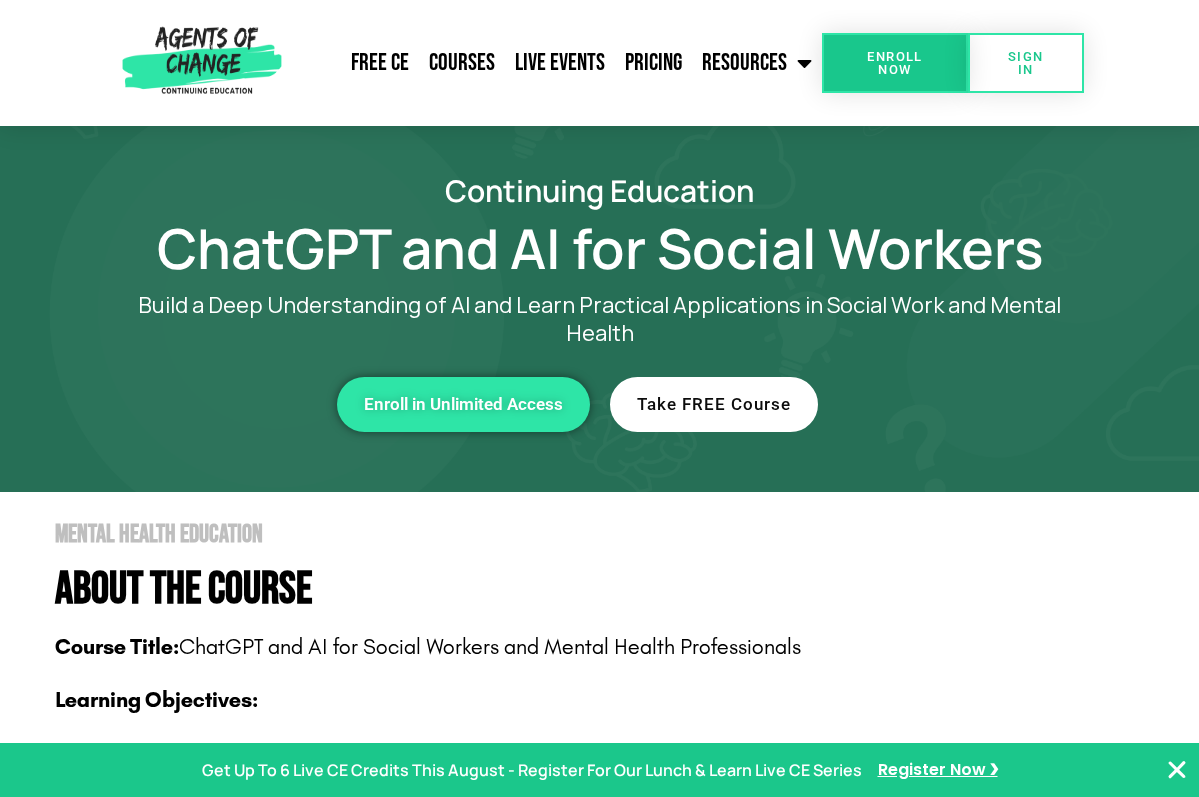 scroll, scrollTop: 0, scrollLeft: 0, axis: both 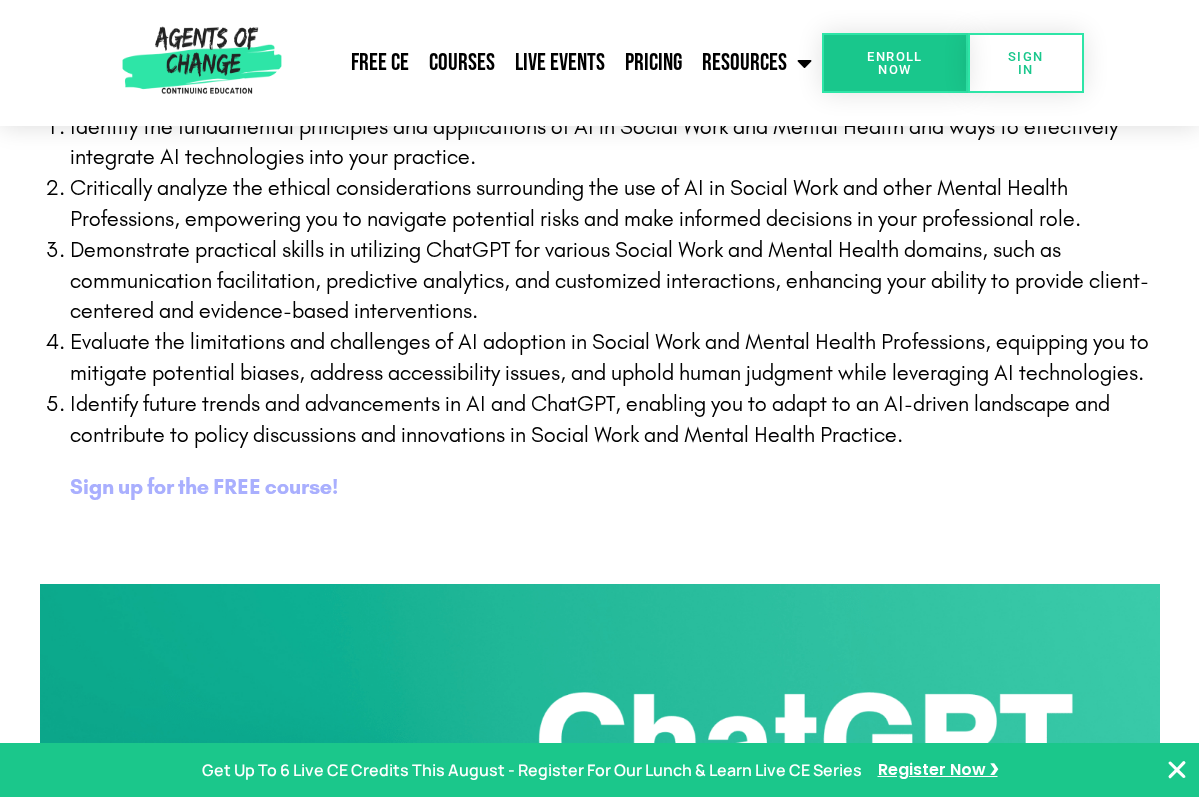 click on "Sign up for the FREE course!" at bounding box center [204, 487] 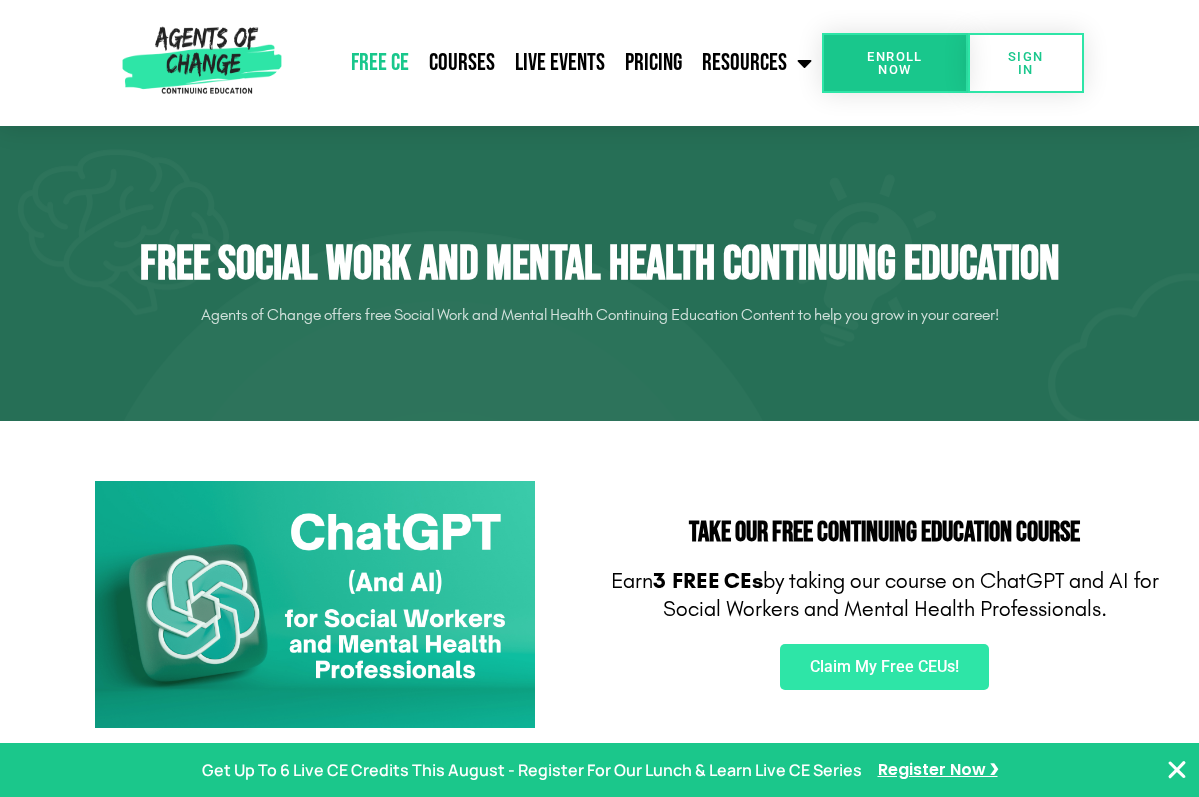 scroll, scrollTop: 0, scrollLeft: 0, axis: both 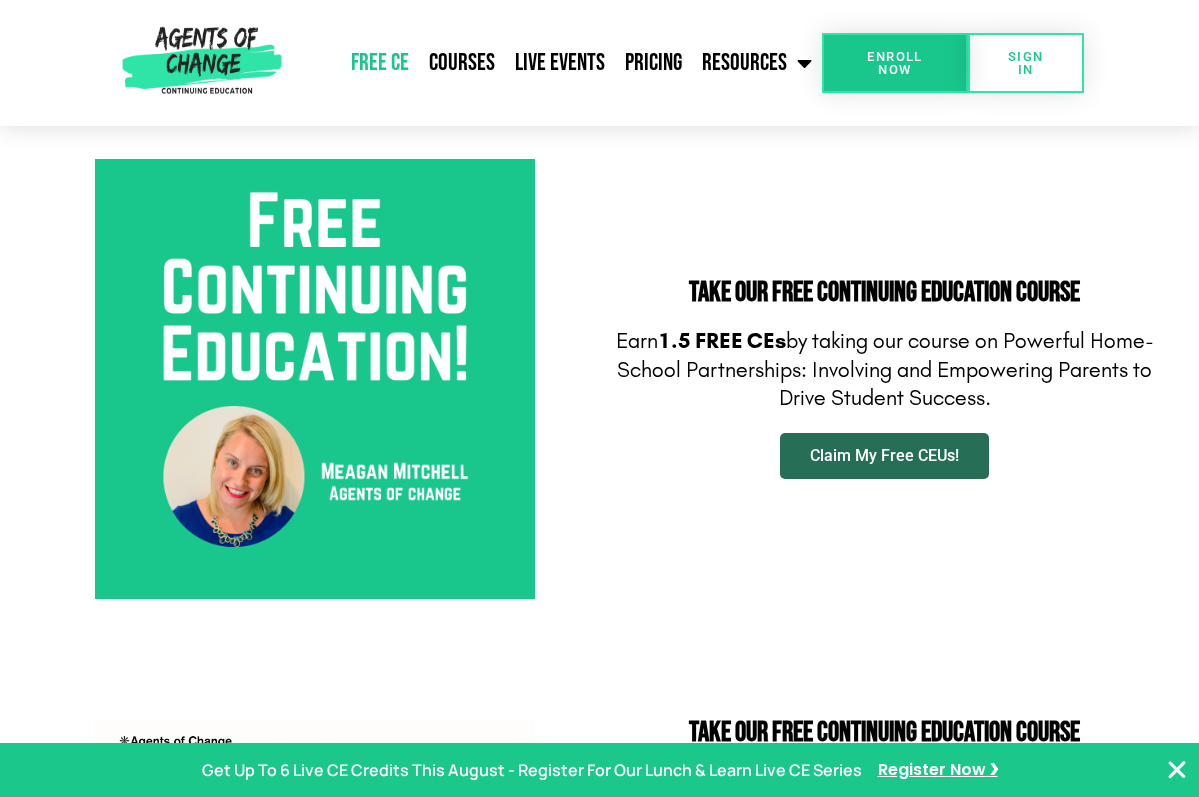 click on "Claim My Free CEUs!" at bounding box center [884, 456] 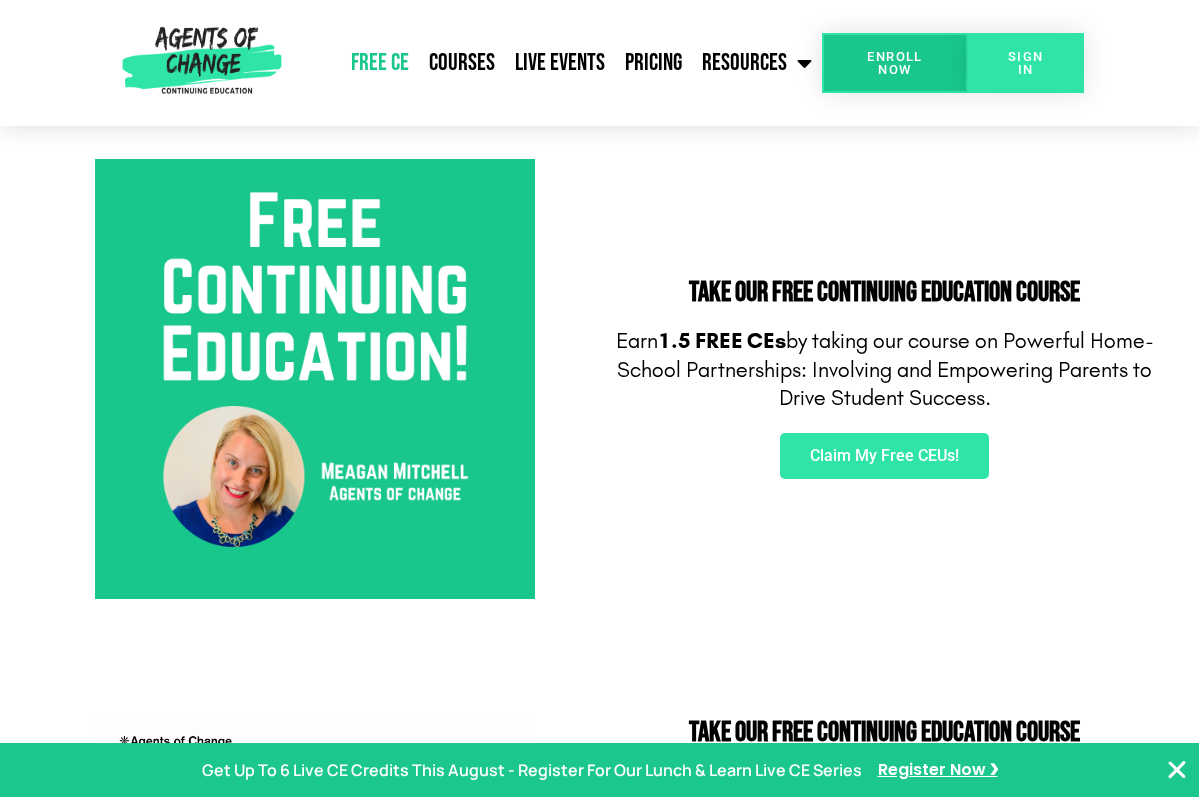click on "SIGN IN" at bounding box center [1026, 63] 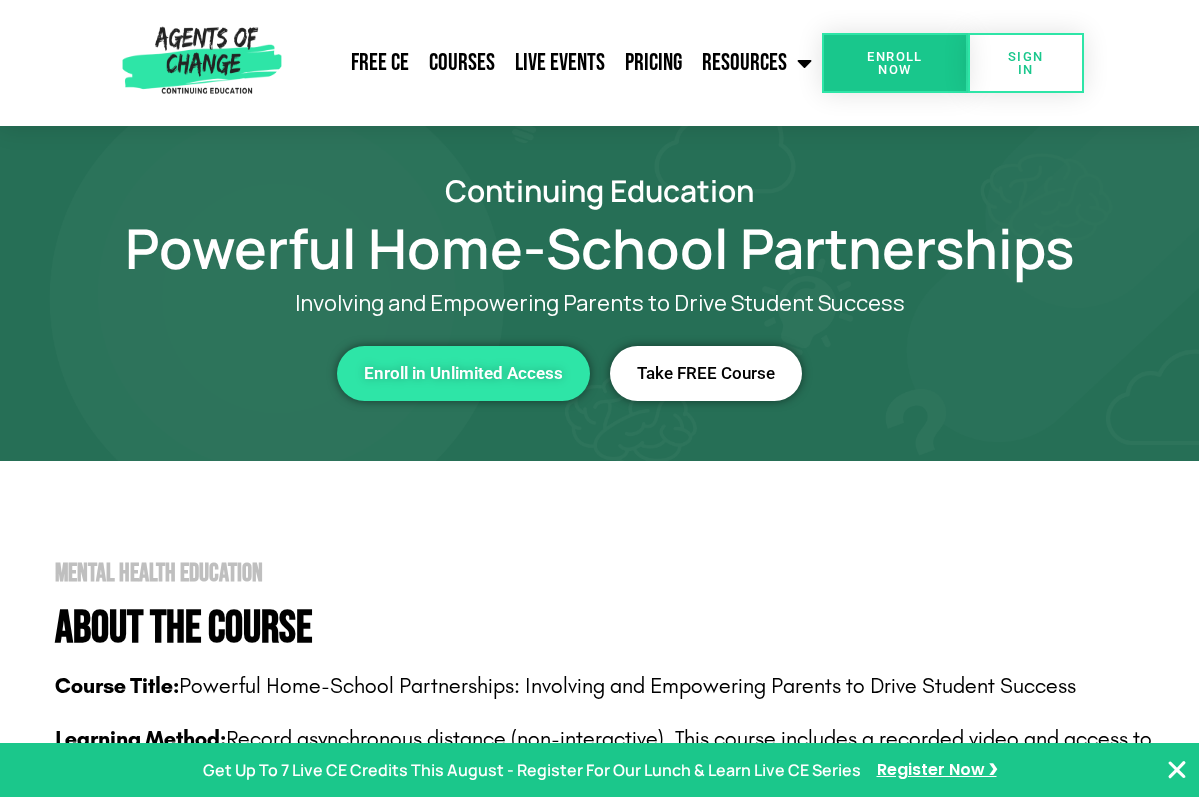 scroll, scrollTop: 0, scrollLeft: 0, axis: both 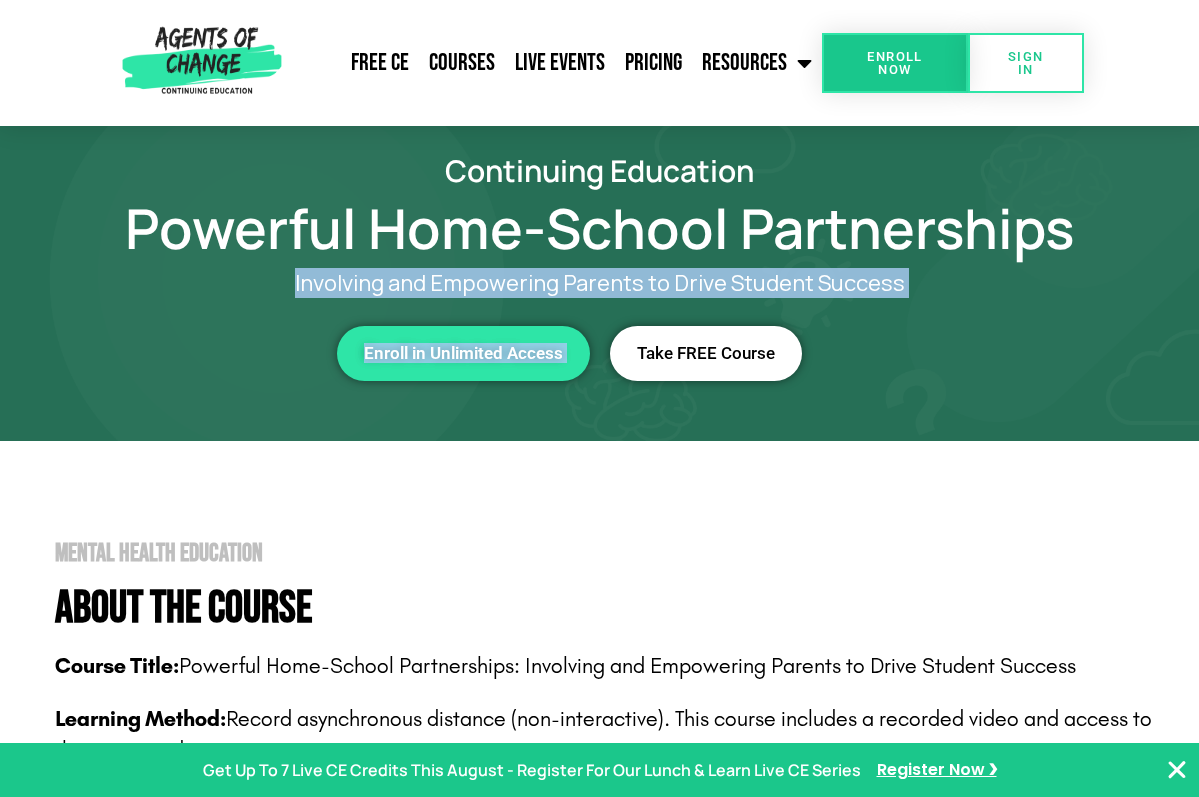 drag, startPoint x: 299, startPoint y: 283, endPoint x: 973, endPoint y: 307, distance: 674.4272 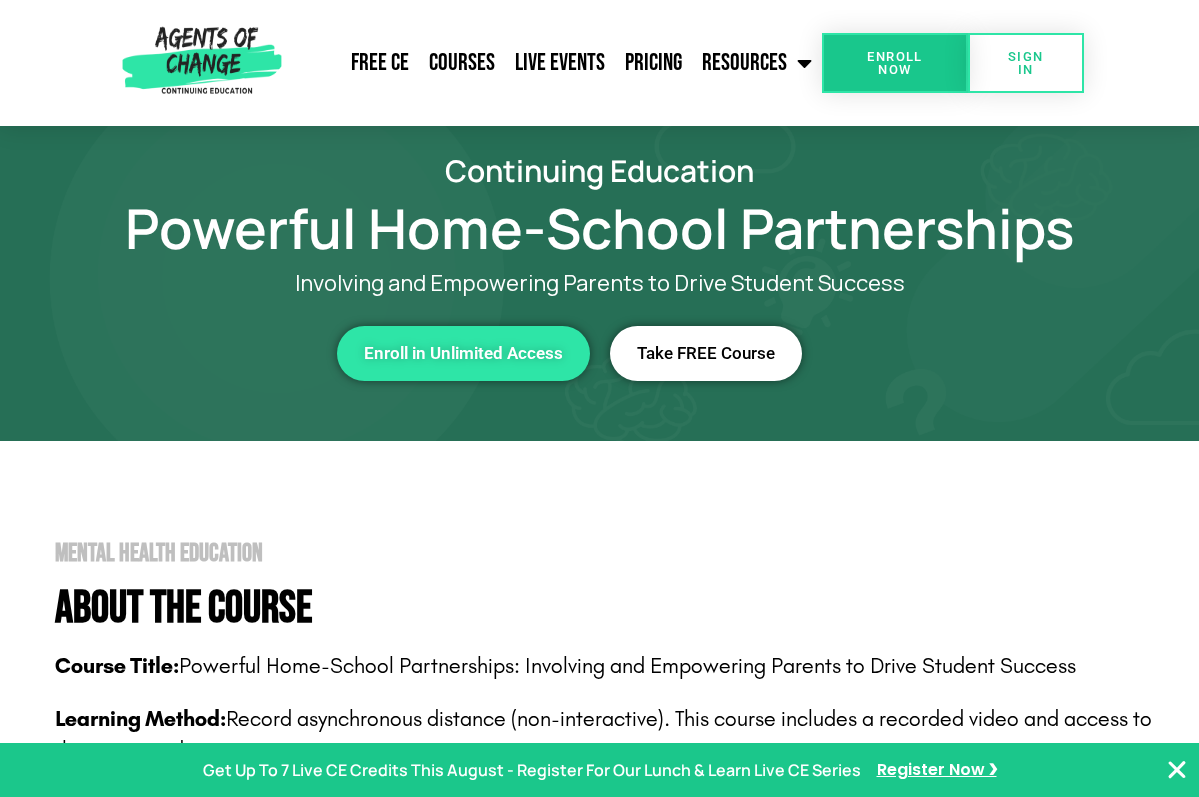 click on "Mental Health Education
About The Course
Course Title:  Powerful Home-School Partnerships: Involving and Empowering Parents to Drive Student Success
Learning Method:  Record asynchronous distance (non-interactive). This course includes a recorded video and access to the presented resources.
Amount of CE Credit Offered:  1.5 credits (general) – ASWB ACE and NBCC
Fees : This course is offered for free.
Posttest : Following the course, the participant will take a 15 question posttest. A score of 70% correct is required to pass and obtain a certificate. If you do not pass the posttest, it can be re-taken after fully reviewing the materials again.
Certificate of Completion :  In order to receive a certificate of completion, you must indicate that you’ve watched the entire video portion of the course, earn a passing grade on the test, and complete the requested course evaluation." at bounding box center (599, 2246) 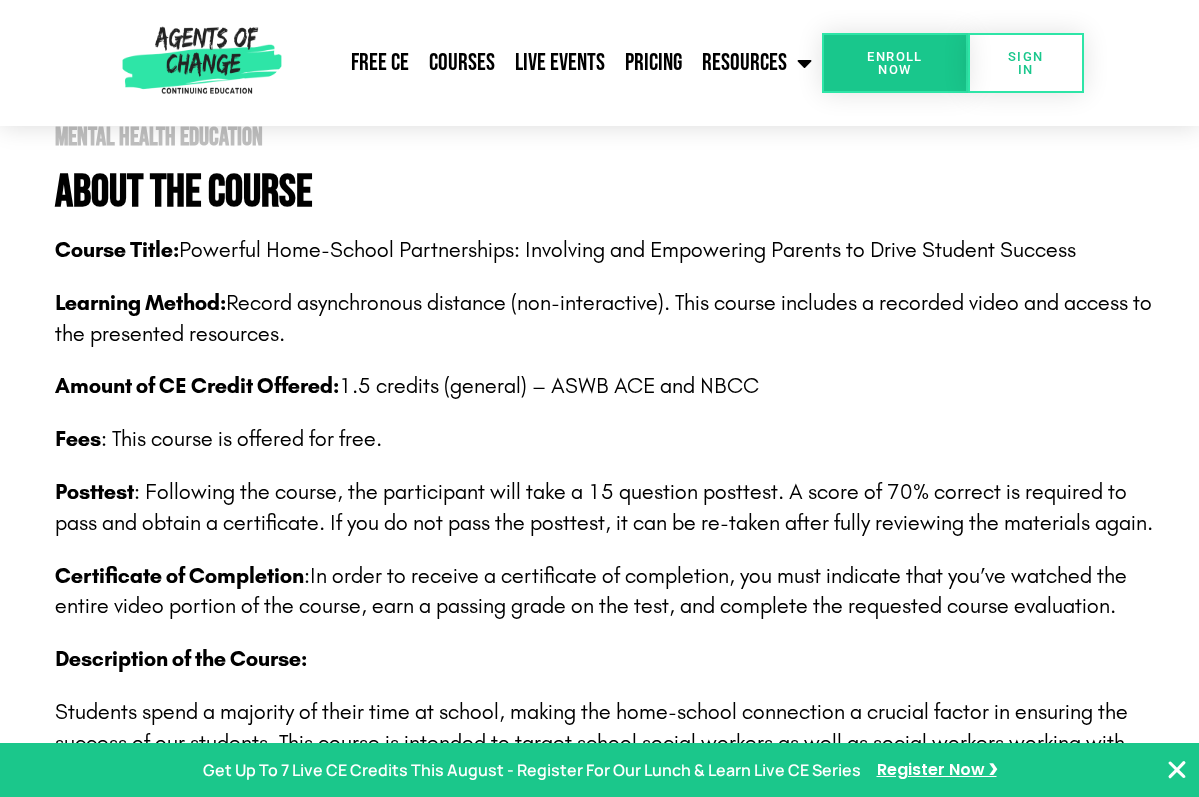 scroll, scrollTop: 428, scrollLeft: 0, axis: vertical 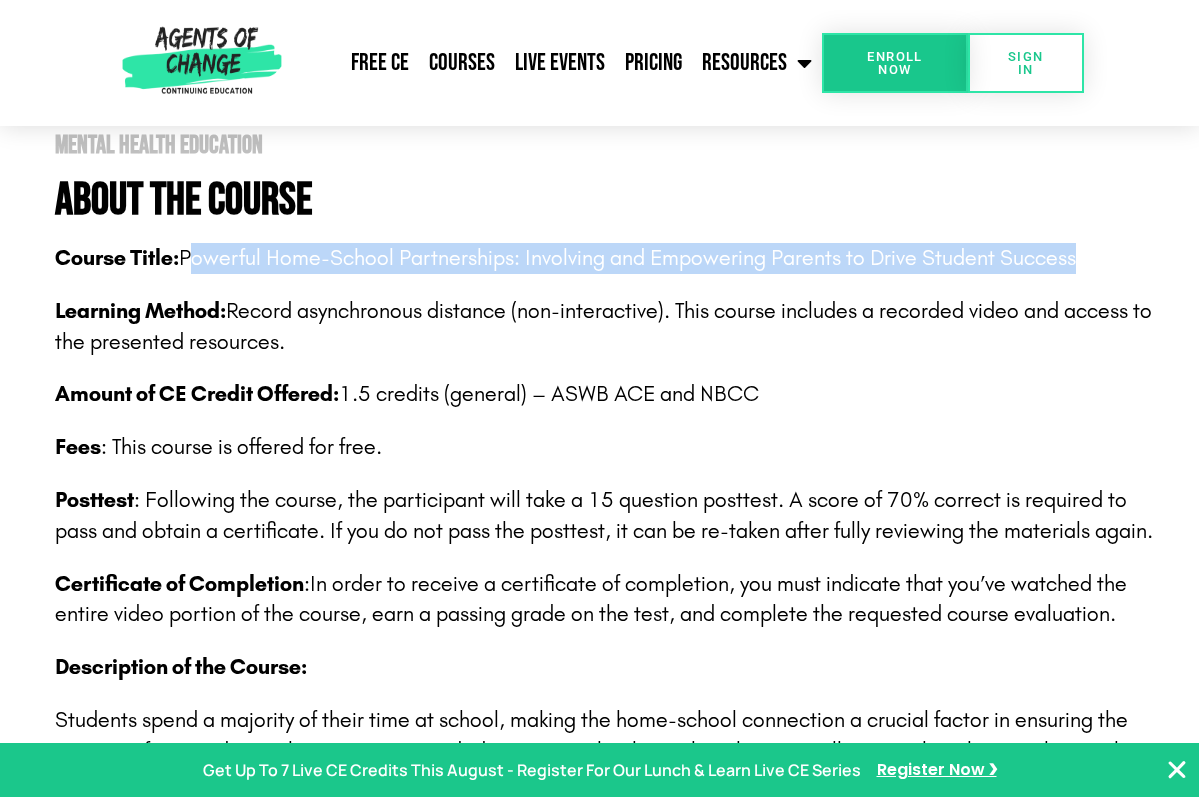 drag, startPoint x: 192, startPoint y: 255, endPoint x: 1074, endPoint y: 263, distance: 882.03625 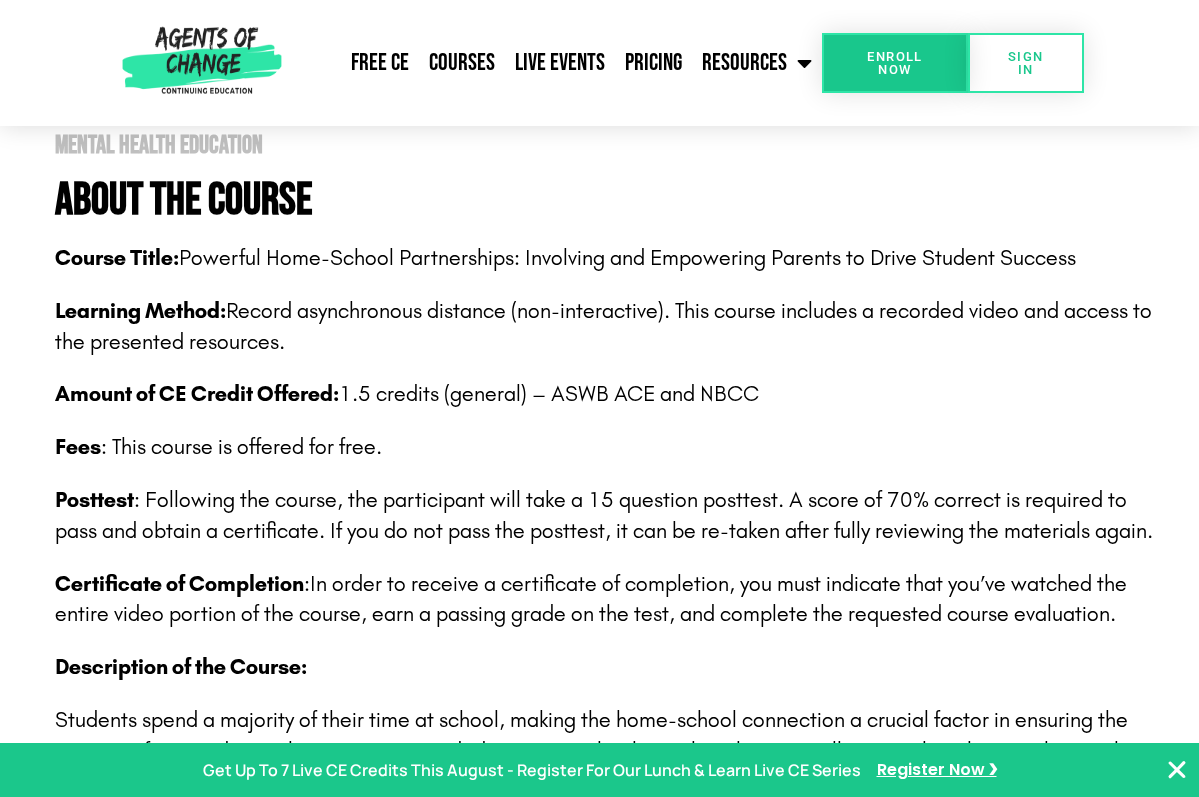 click on "Course Title:  Powerful Home-School Partnerships: Involving and Empowering Parents to Drive Student Success" at bounding box center (612, 258) 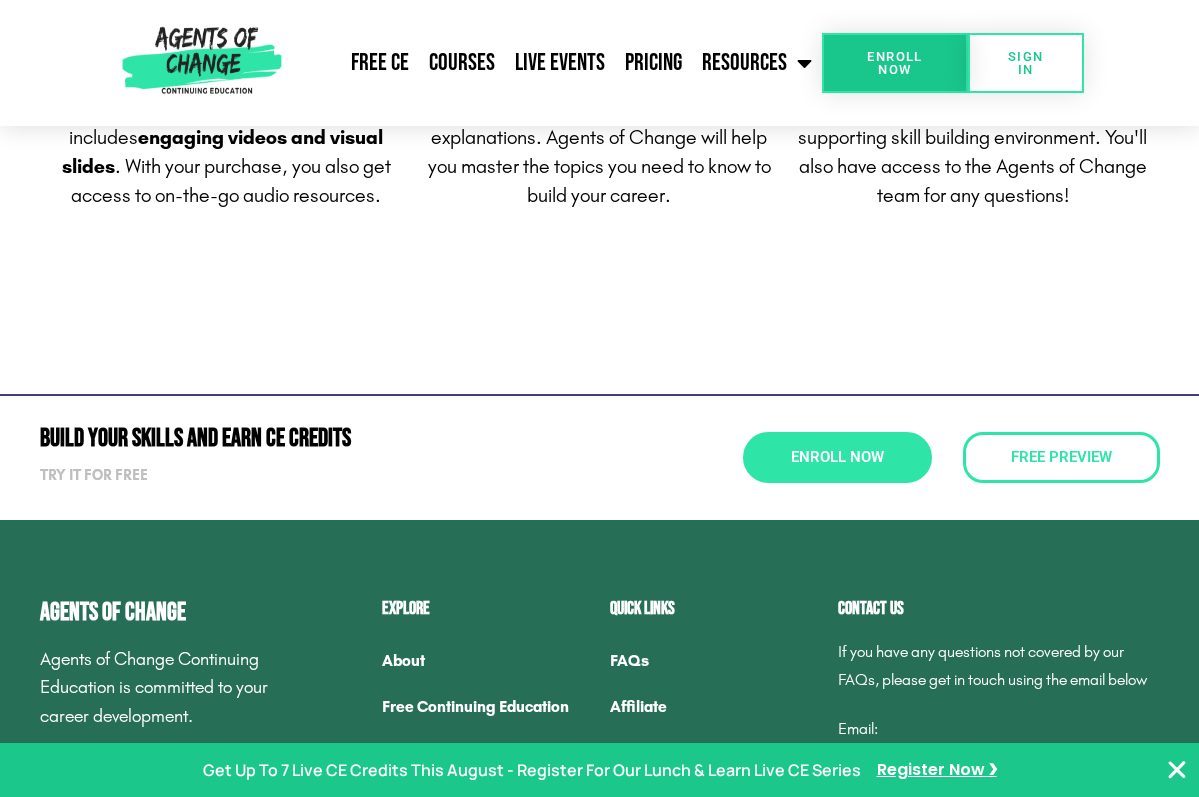 scroll, scrollTop: 5382, scrollLeft: 0, axis: vertical 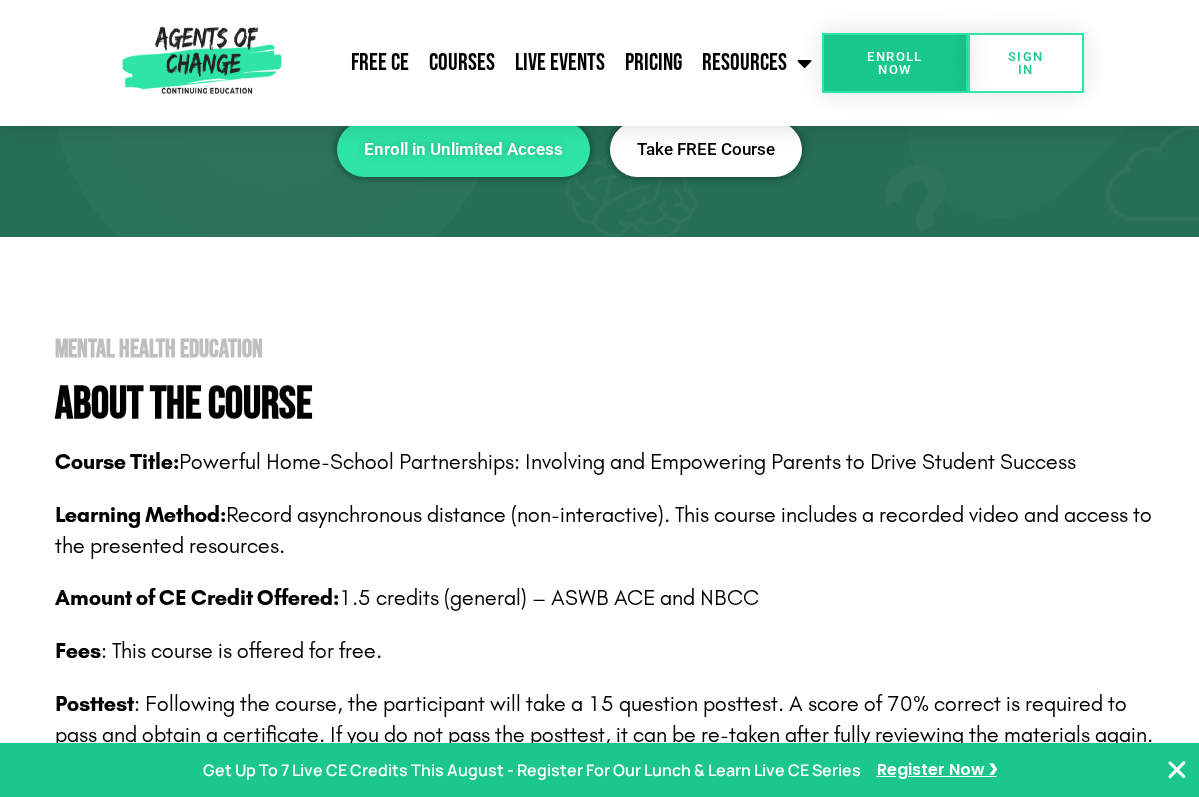 click on "Course Title:  Powerful Home-School Partnerships: Involving and Empowering Parents to Drive Student Success
Learning Method:  Record asynchronous distance (non-interactive). This course includes a recorded video and access to the presented resources.
Amount of CE Credit Offered:  1.5 credits (general) – ASWB ACE and NBCC
Fees : This course is offered for free.
Posttest : Following the course, the participant will take a 15 question posttest. A score of 70% correct is required to pass and obtain a certificate. If you do not pass the posttest, it can be re-taken after fully reviewing the materials again.
Certificate of Completion :  In order to receive a certificate of completion, you must indicate that you’ve watched the entire video portion of the course, earn a passing grade on the test, and complete the requested course evaluation.
Description of the Course:
Learning Objectives:
Target Audience:
Content Level:
Instructor Bio(s):" at bounding box center (612, 2097) 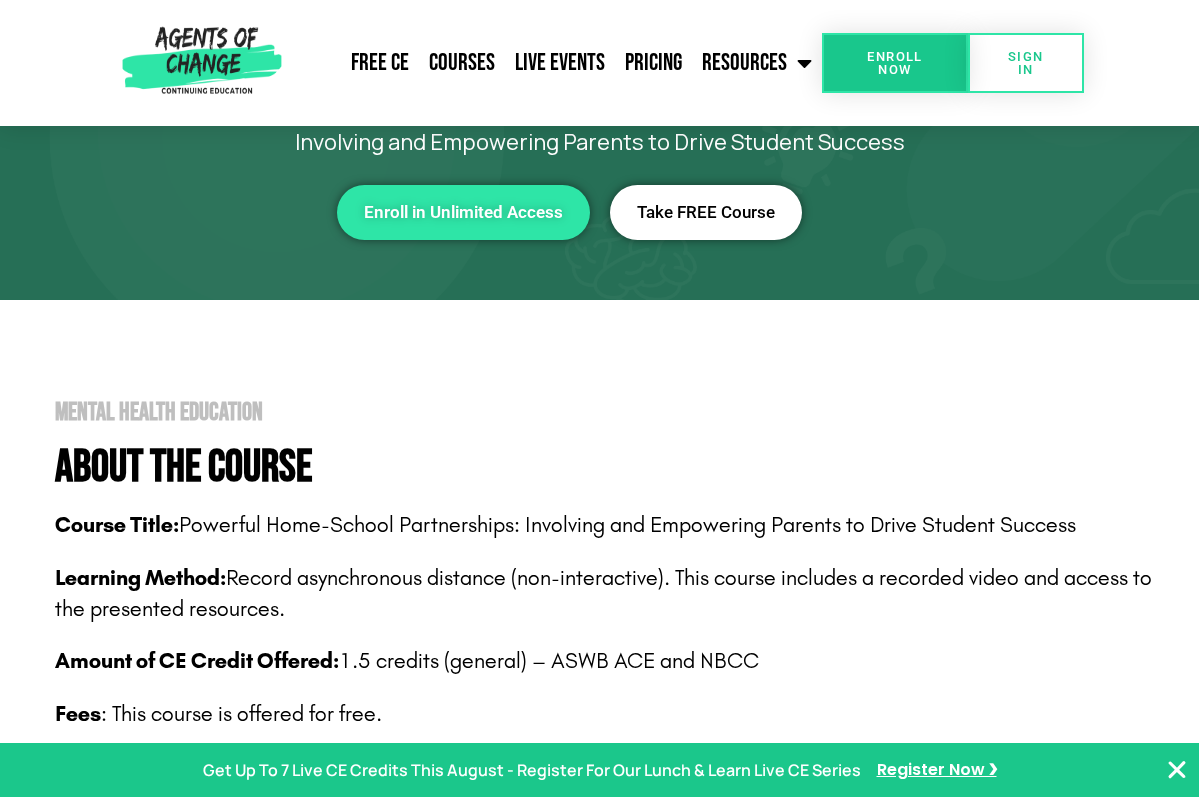 scroll, scrollTop: 0, scrollLeft: 0, axis: both 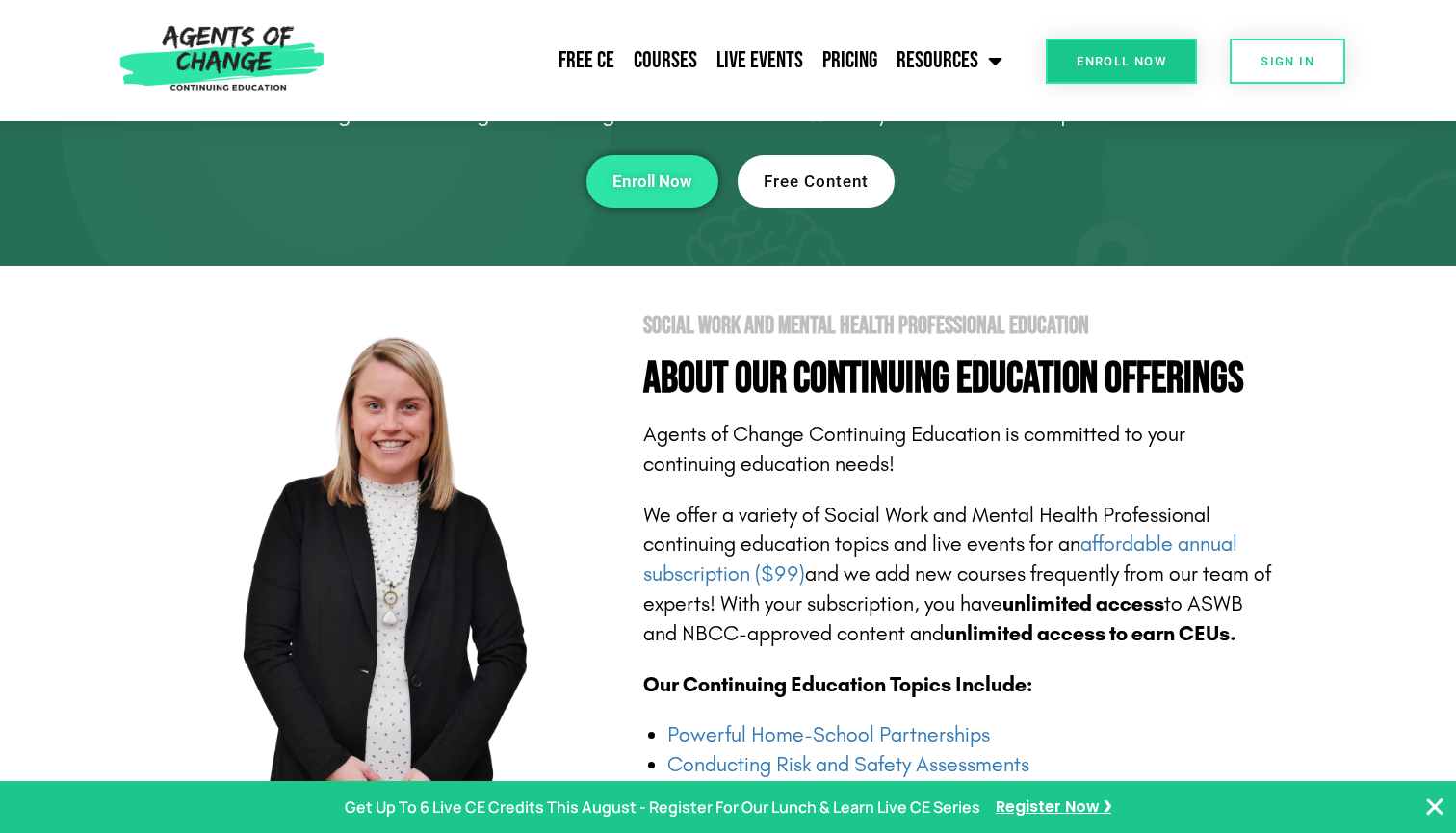 click on "Free Content" at bounding box center (816, 181) 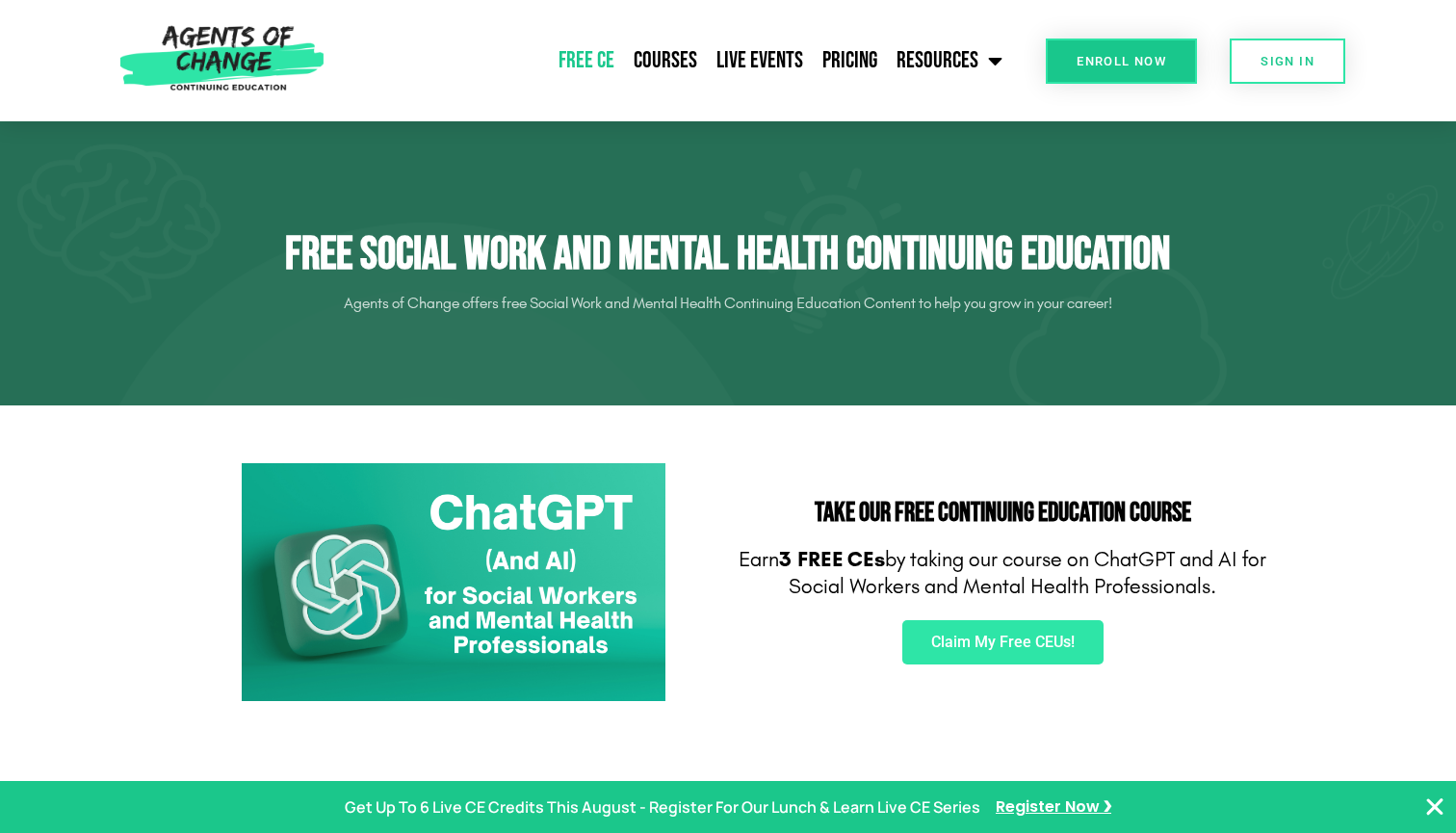 scroll, scrollTop: 0, scrollLeft: 0, axis: both 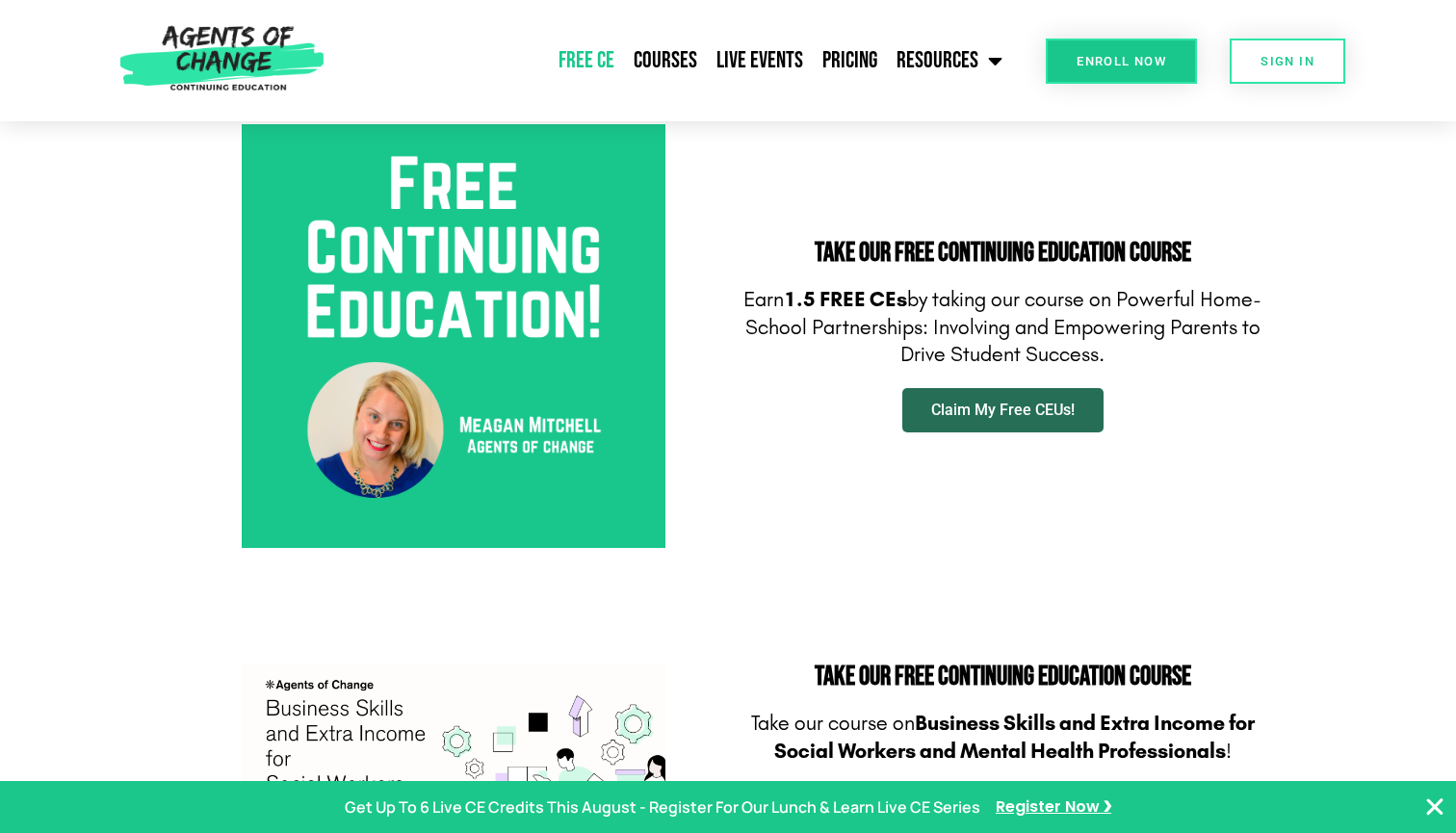 click on "Claim My Free CEUs!" at bounding box center [1002, 410] 